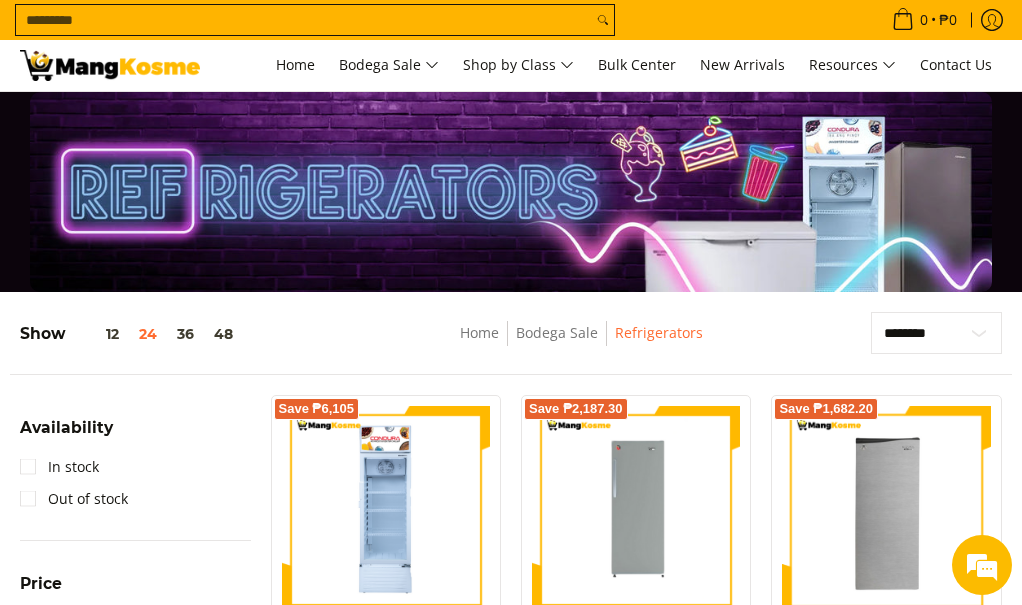 scroll, scrollTop: 0, scrollLeft: 0, axis: both 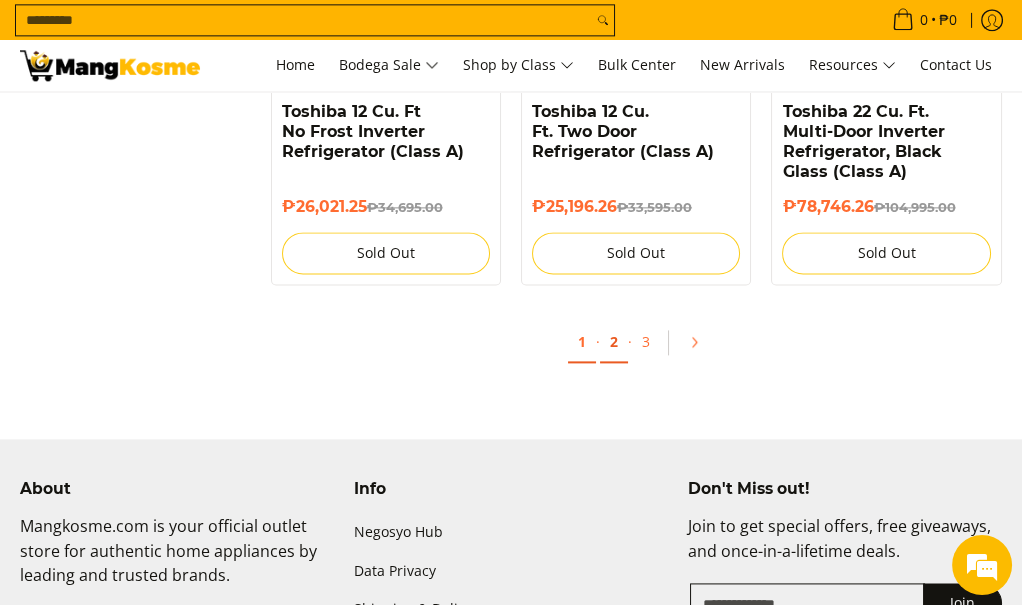 click on "2" at bounding box center [614, 342] 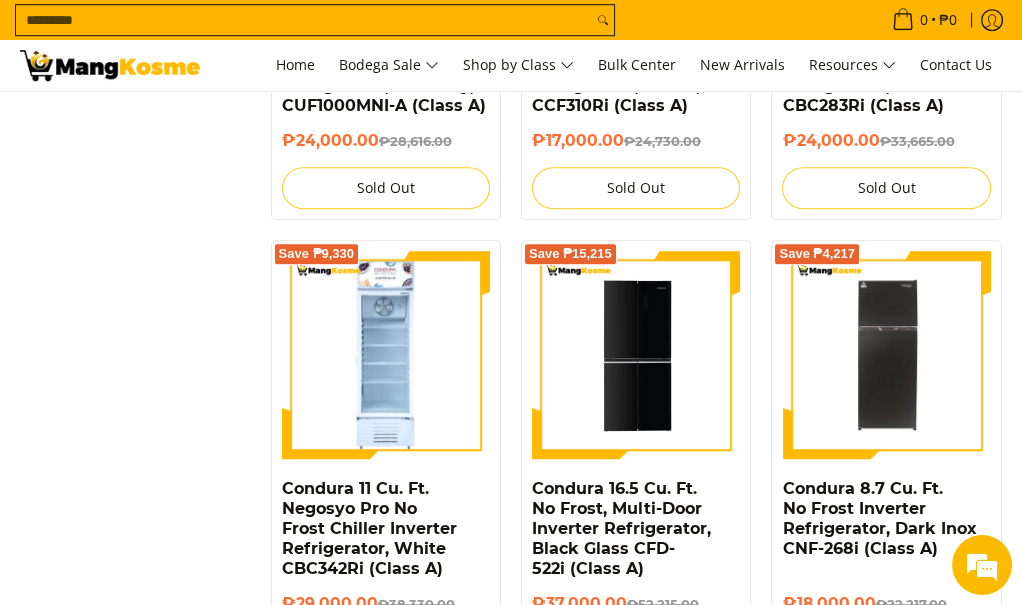 scroll, scrollTop: 2028, scrollLeft: 0, axis: vertical 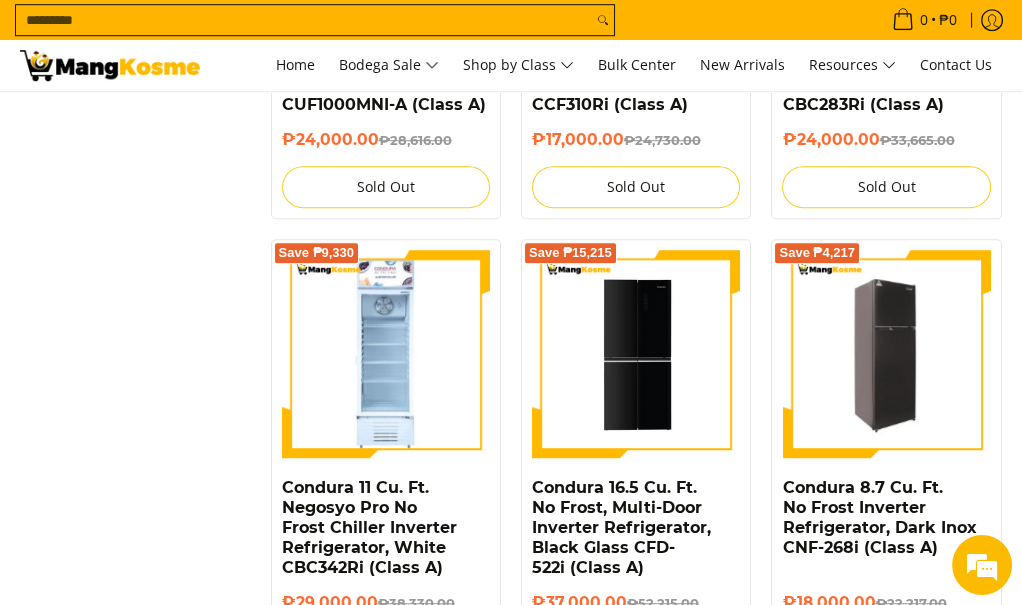 click at bounding box center [886, 354] 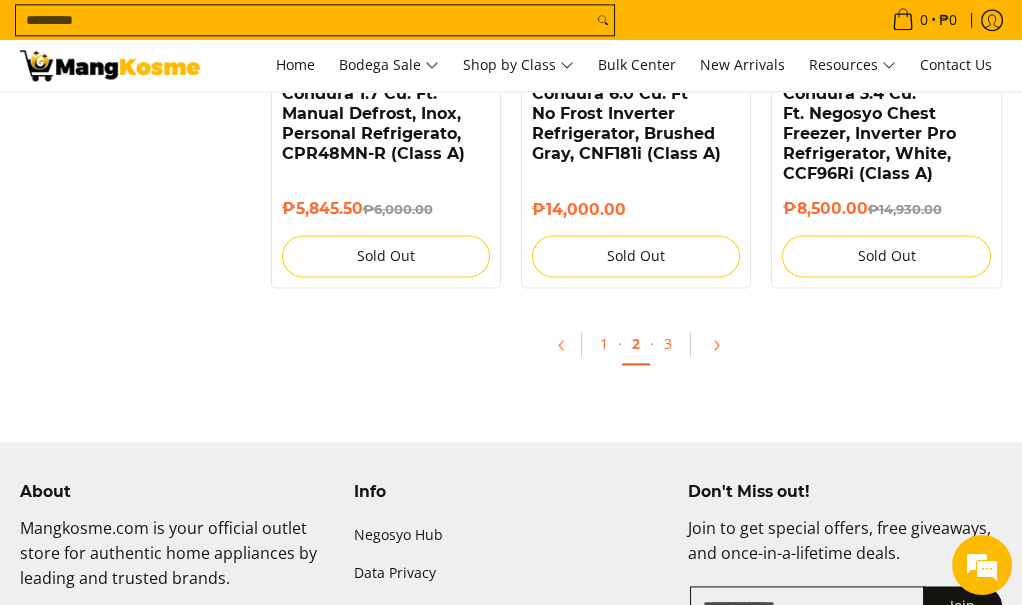 scroll, scrollTop: 3813, scrollLeft: 0, axis: vertical 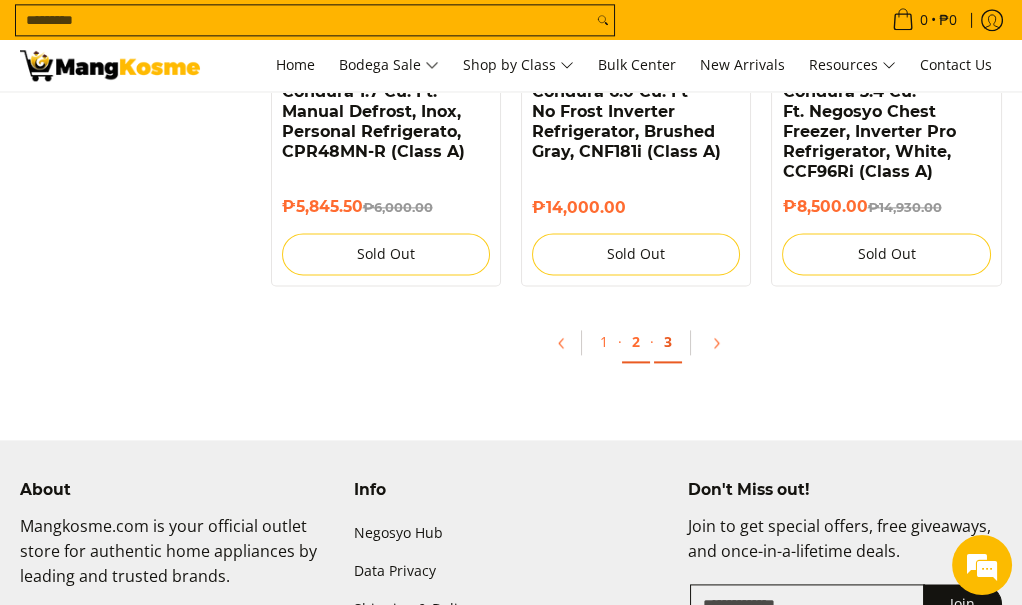 click on "3" at bounding box center (668, 342) 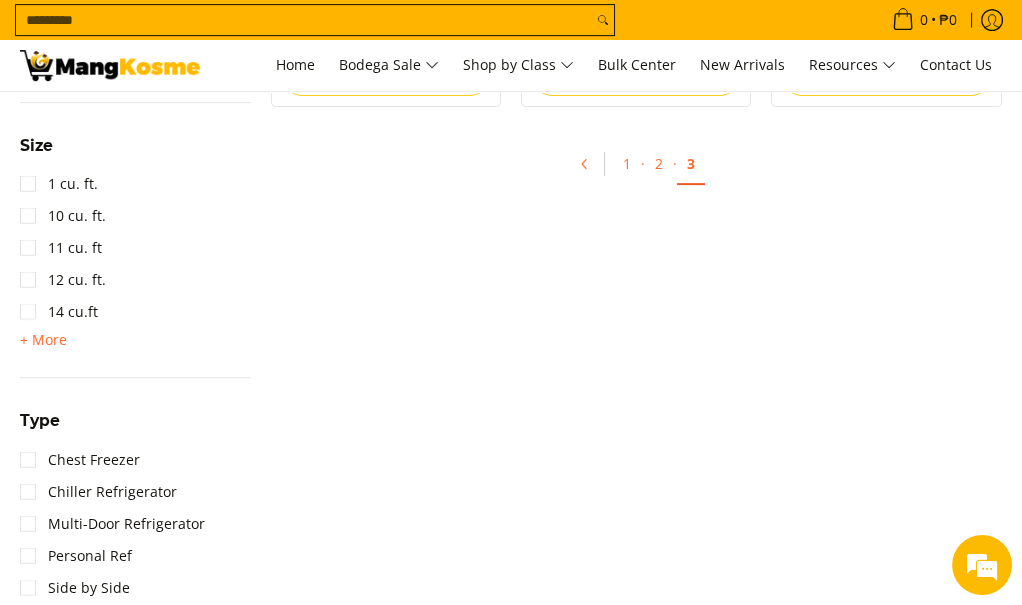 scroll, scrollTop: 1192, scrollLeft: 0, axis: vertical 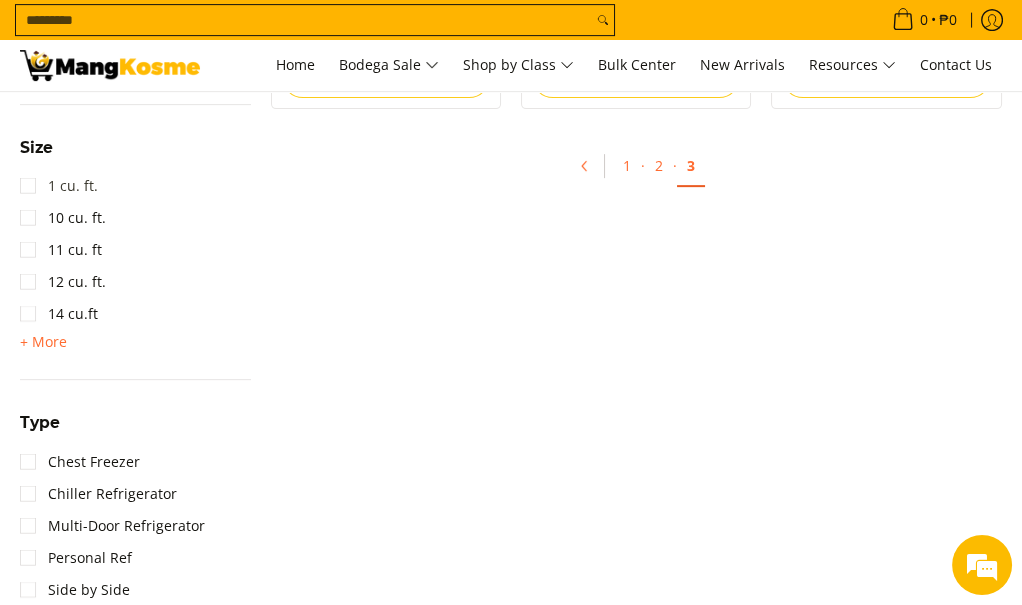 click on "1 cu. ft." at bounding box center (59, 186) 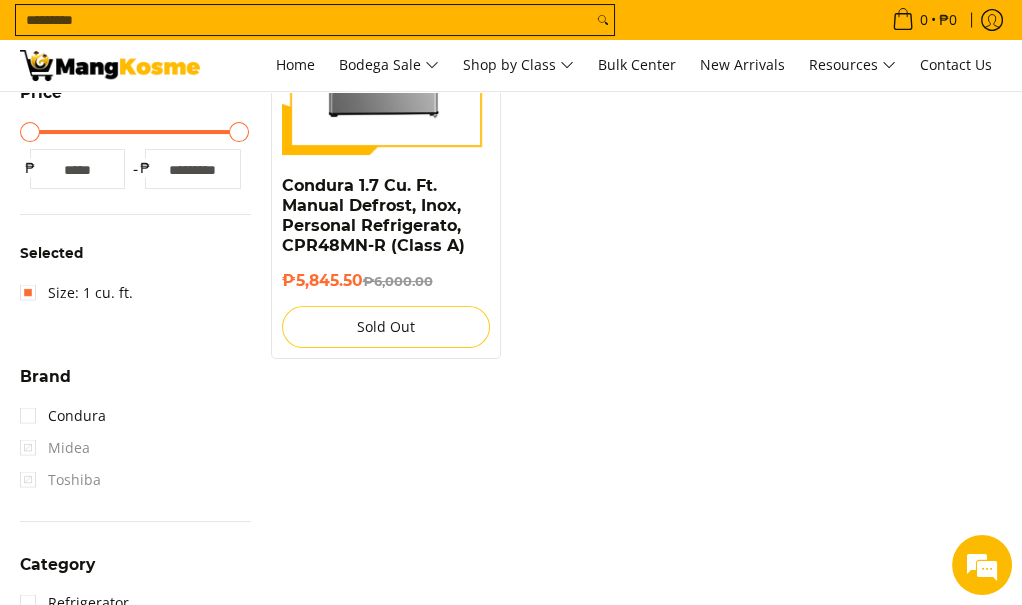 scroll, scrollTop: 220, scrollLeft: 0, axis: vertical 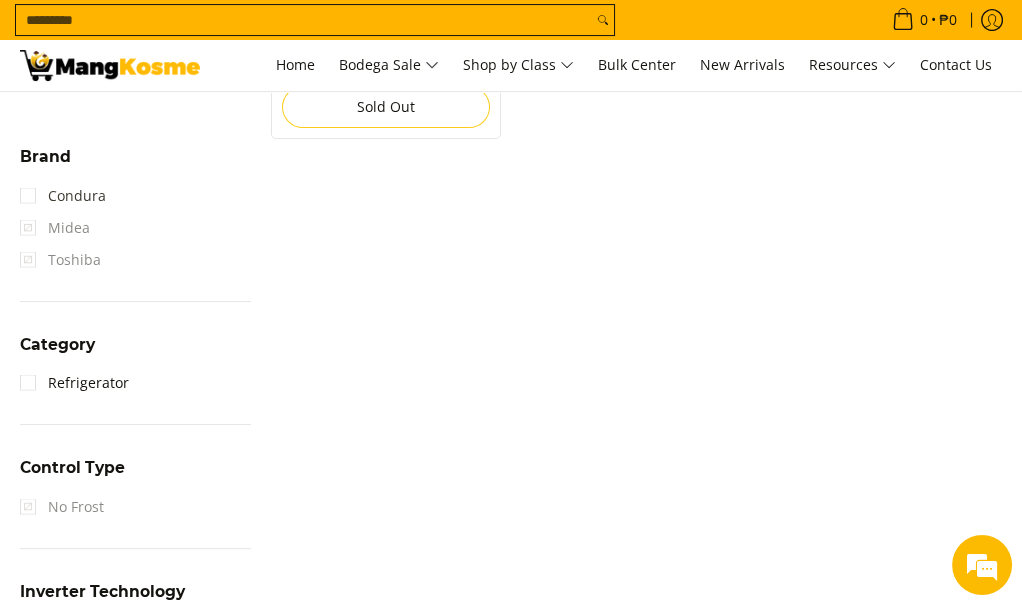 click on "Condura" at bounding box center (63, 196) 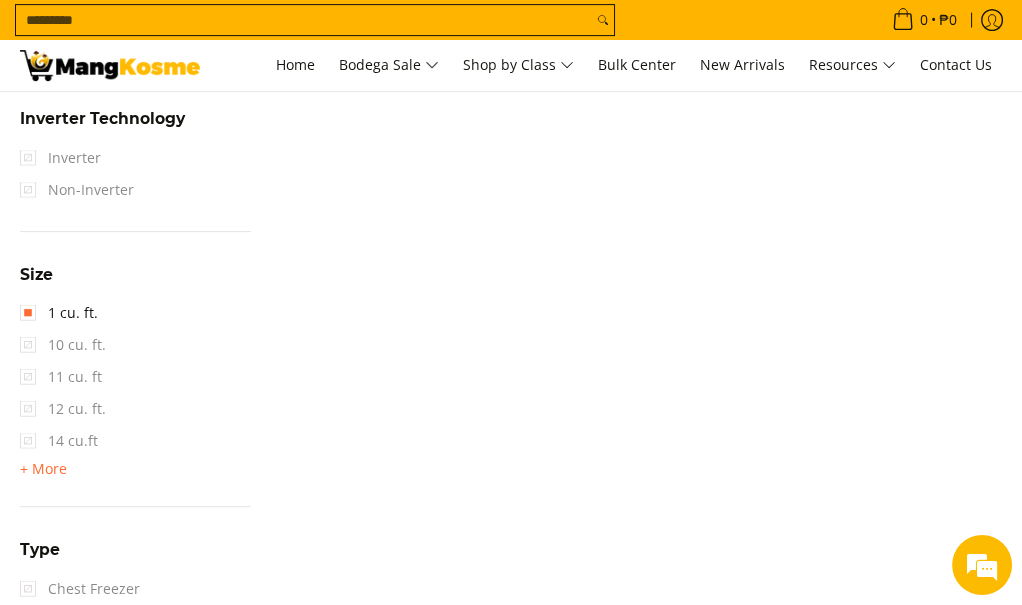 scroll, scrollTop: 1194, scrollLeft: 0, axis: vertical 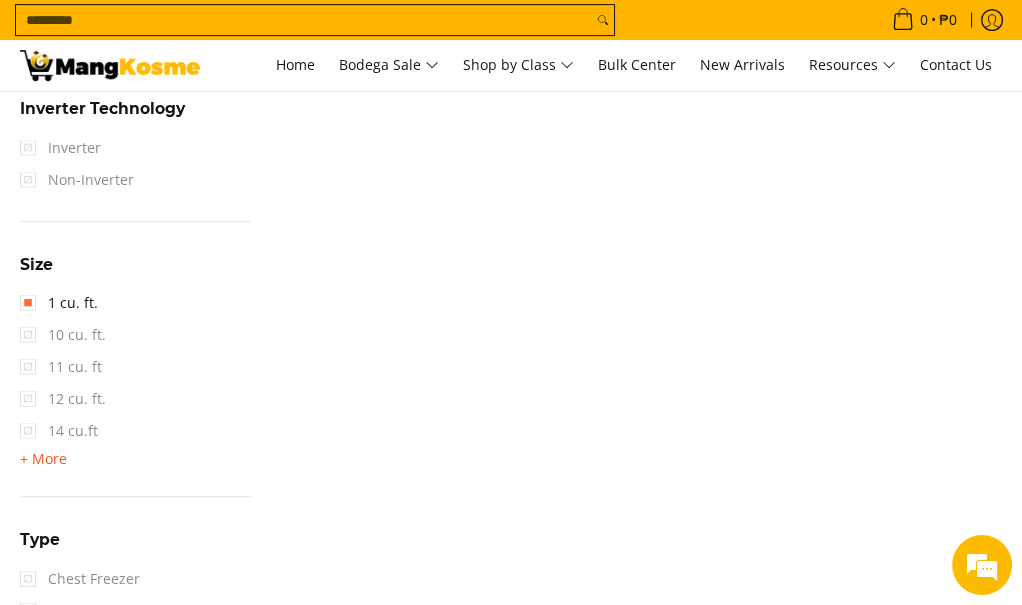 click on "+ More" at bounding box center [43, 459] 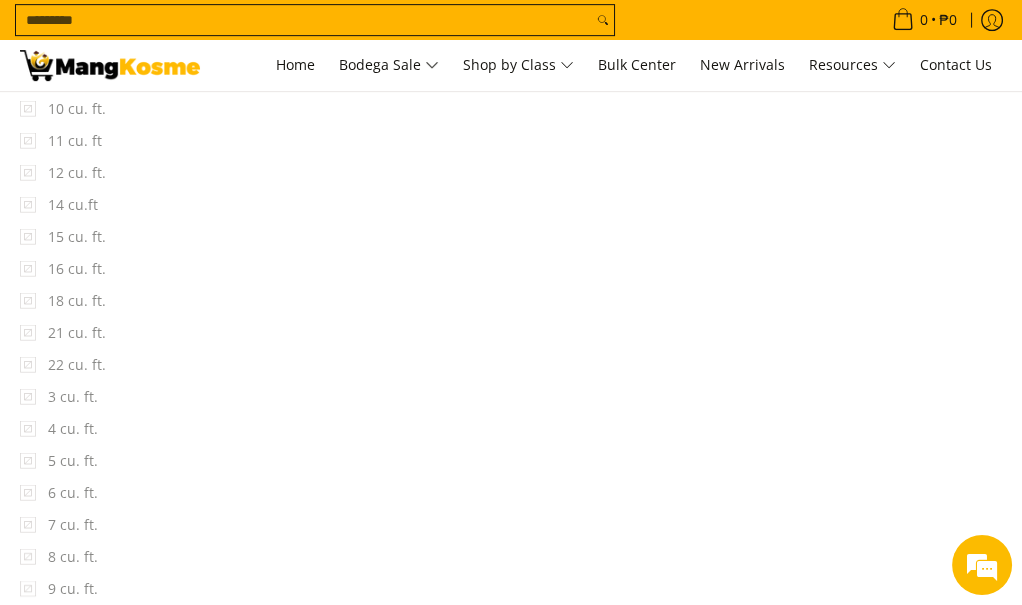 scroll, scrollTop: 1423, scrollLeft: 0, axis: vertical 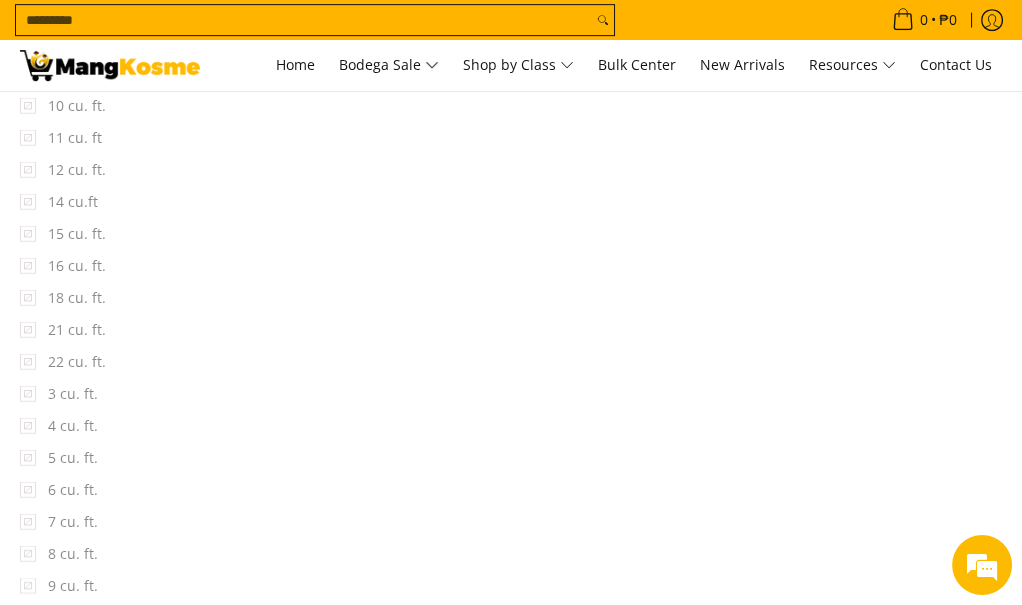 click on "4 cu. ft." at bounding box center [63, 234] 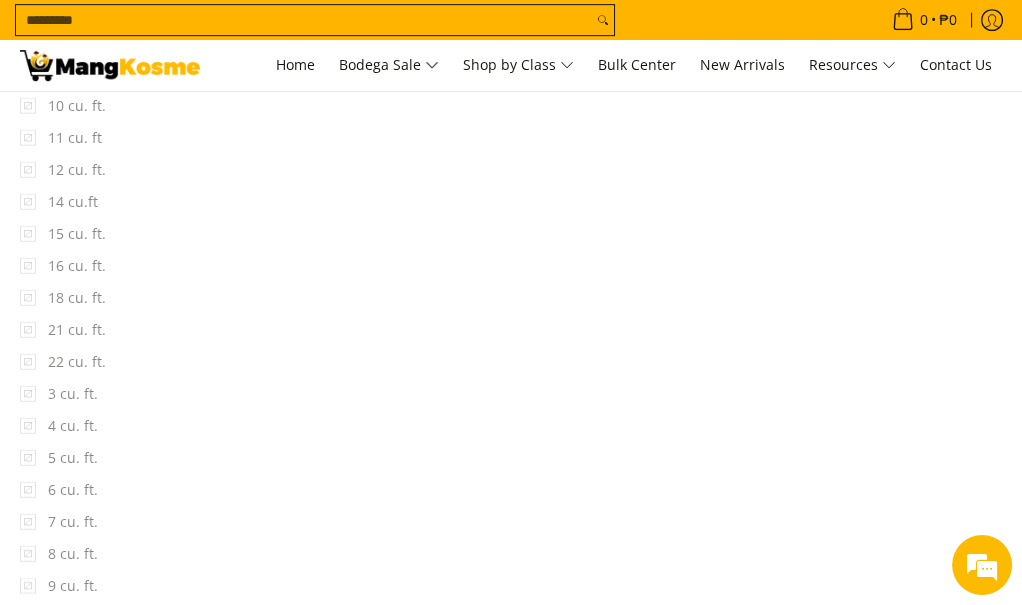 click on "4 cu. ft." at bounding box center (63, 234) 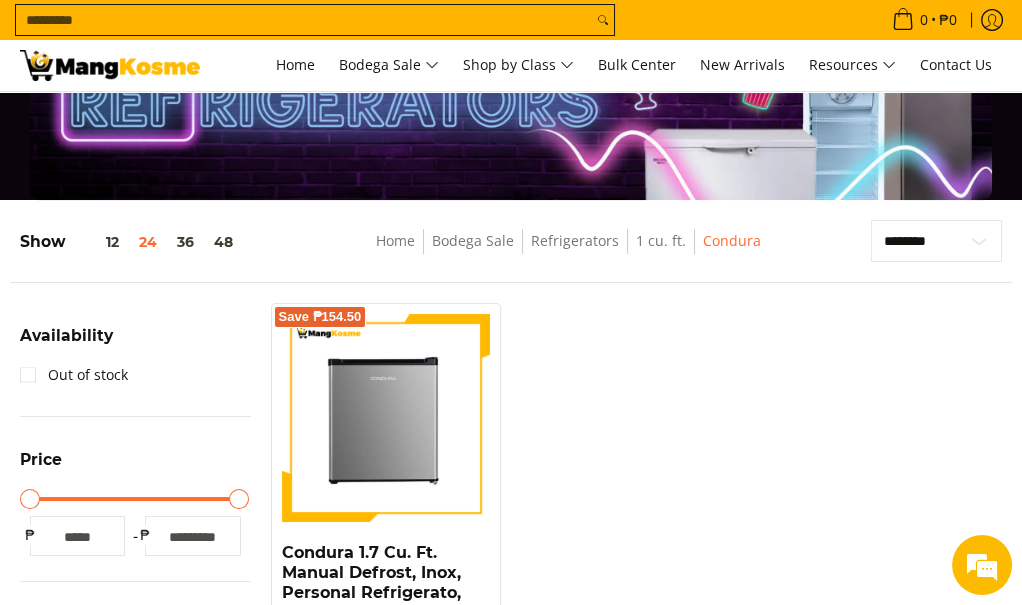 scroll, scrollTop: 81, scrollLeft: 0, axis: vertical 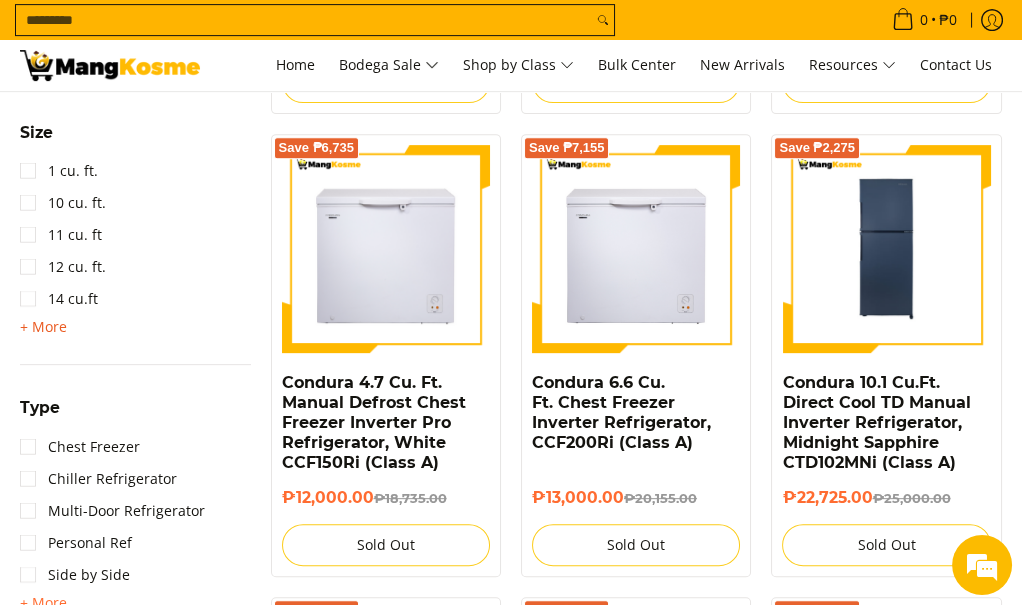 click on "+ More" at bounding box center [43, 327] 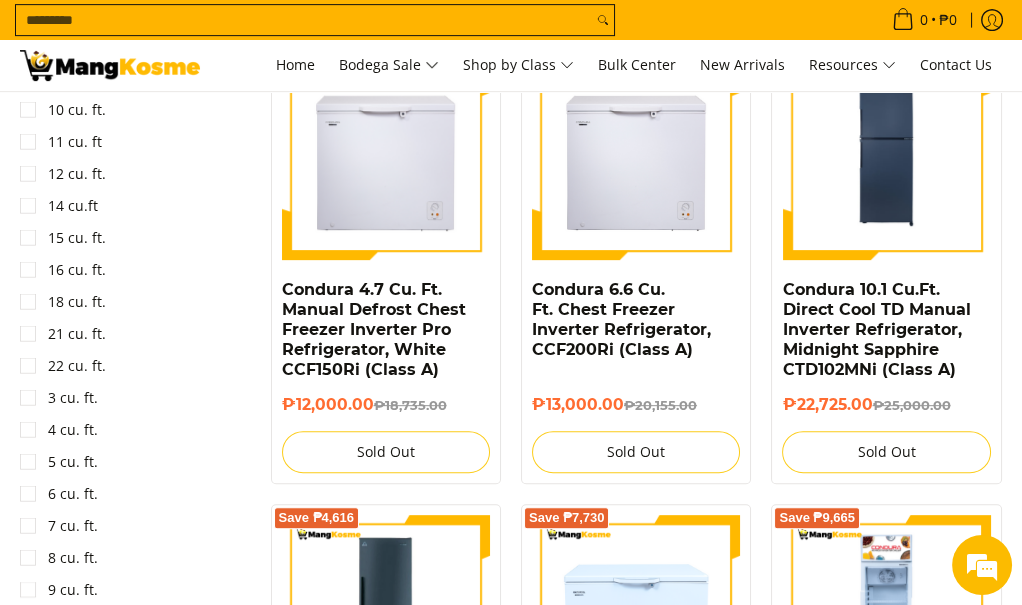 scroll, scrollTop: 1321, scrollLeft: 0, axis: vertical 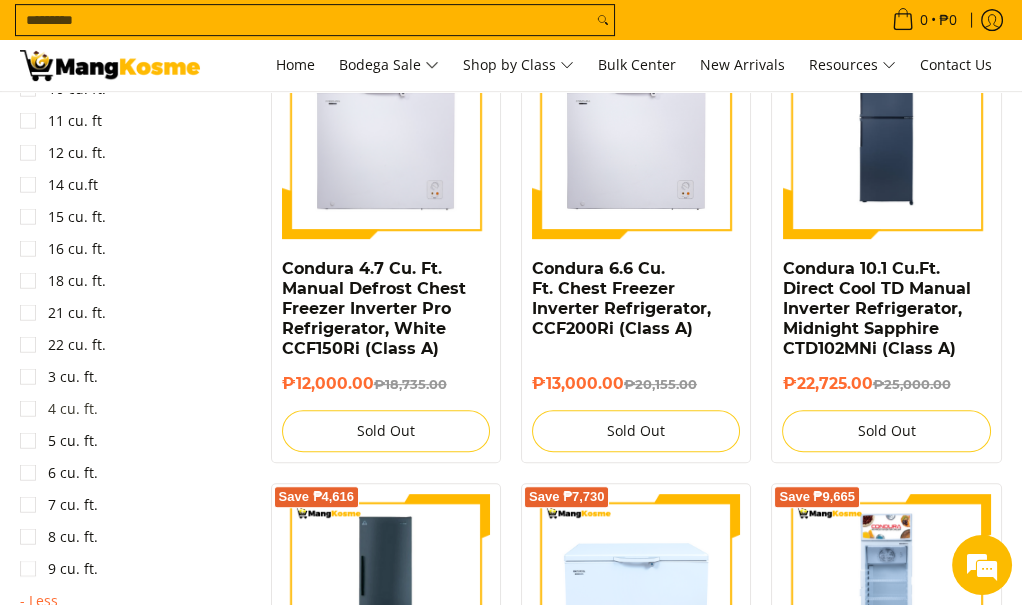click on "4 cu. ft." at bounding box center [59, 409] 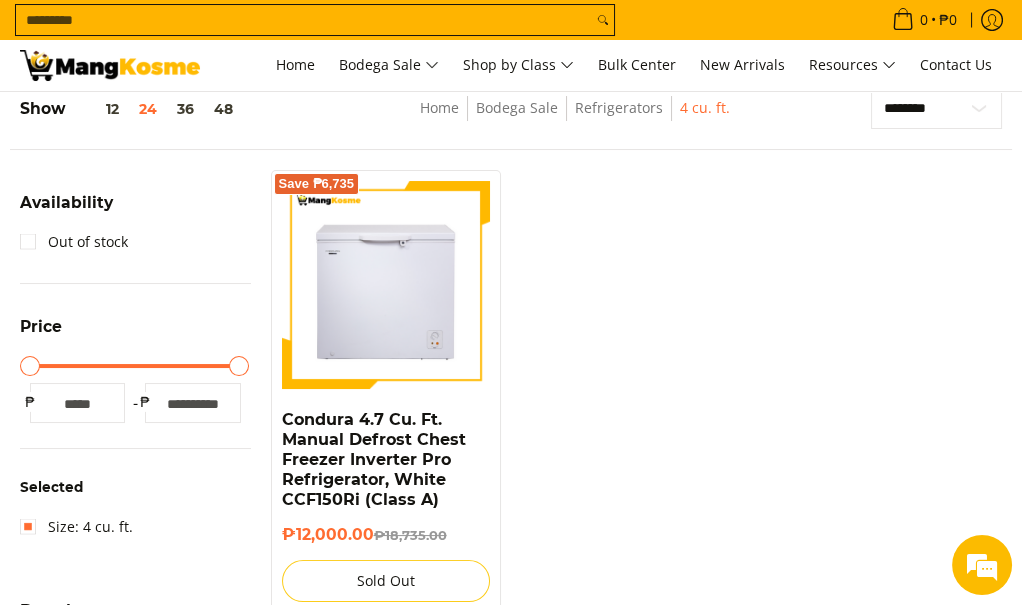 scroll, scrollTop: 220, scrollLeft: 0, axis: vertical 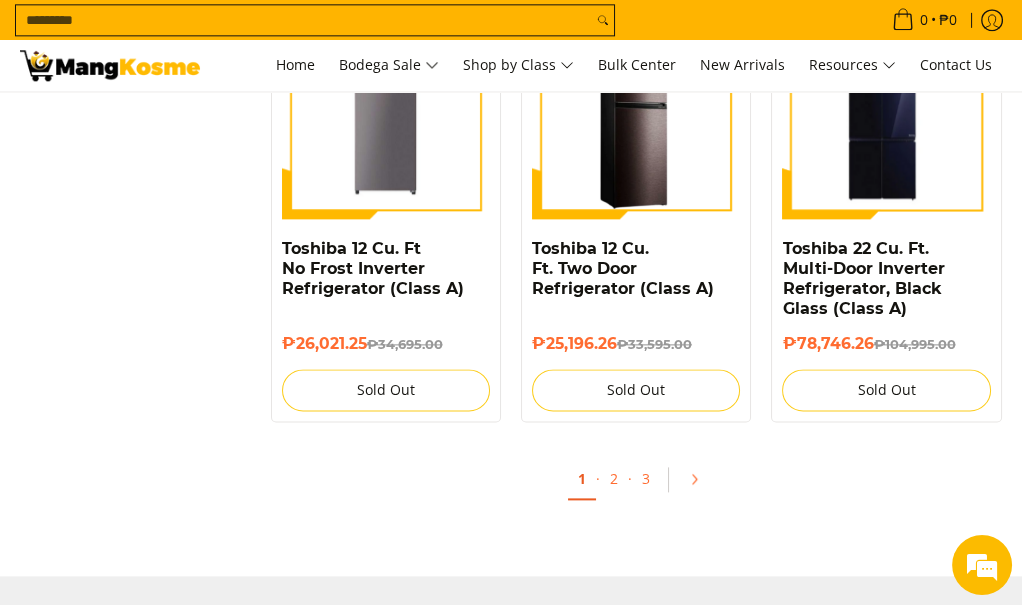 click on "1" at bounding box center [582, 479] 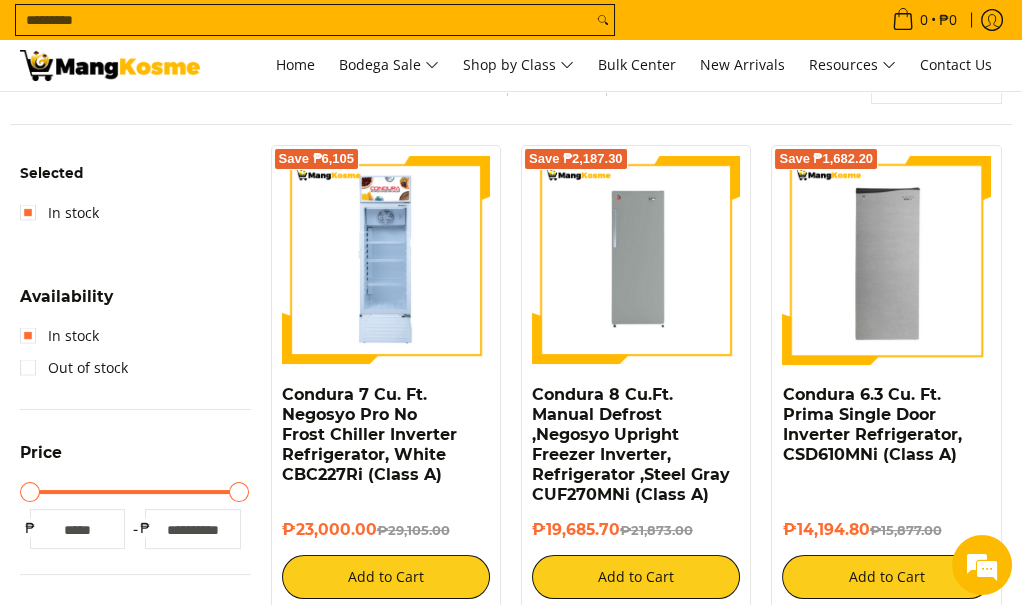 scroll, scrollTop: 252, scrollLeft: 0, axis: vertical 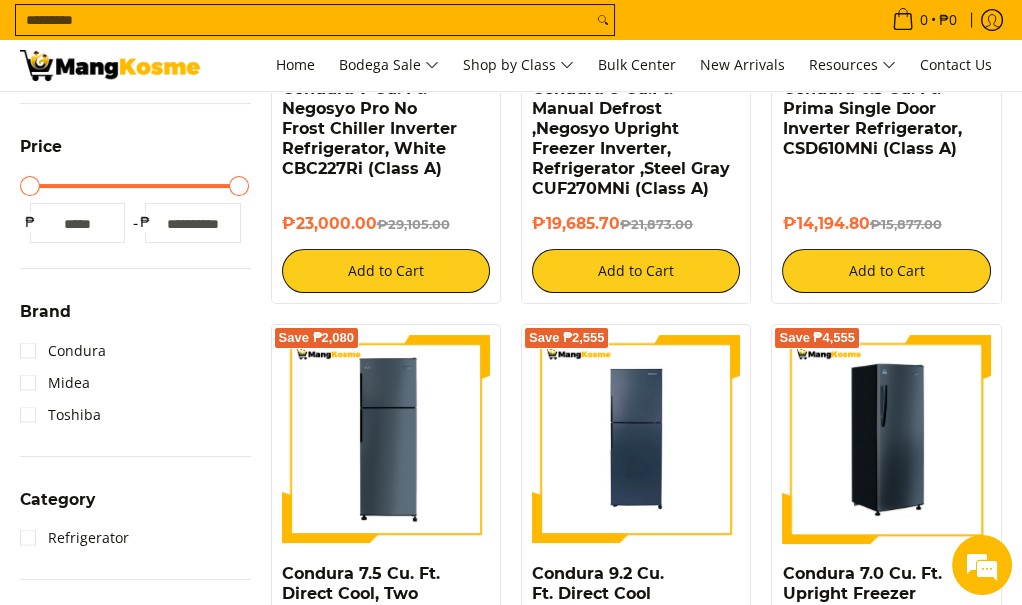 click at bounding box center (886, 439) 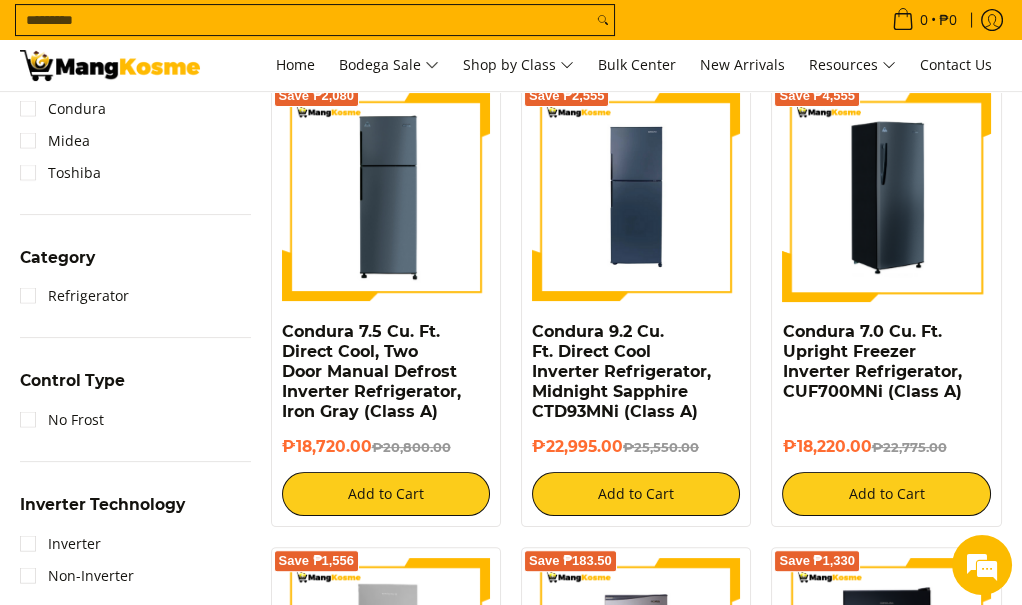 scroll, scrollTop: 861, scrollLeft: 0, axis: vertical 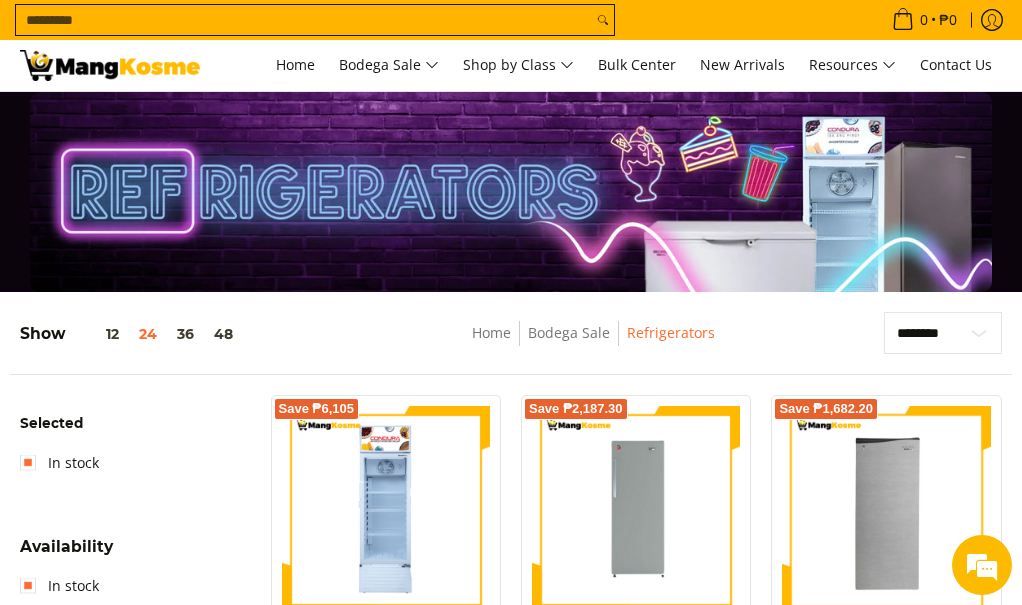 click on "Condura 3.1 Cu. Ft .Two Door, Manual Defrost, Personal Refrigerator, Black Glass, CPR90TD (Class A)" at bounding box center [878, 1634] 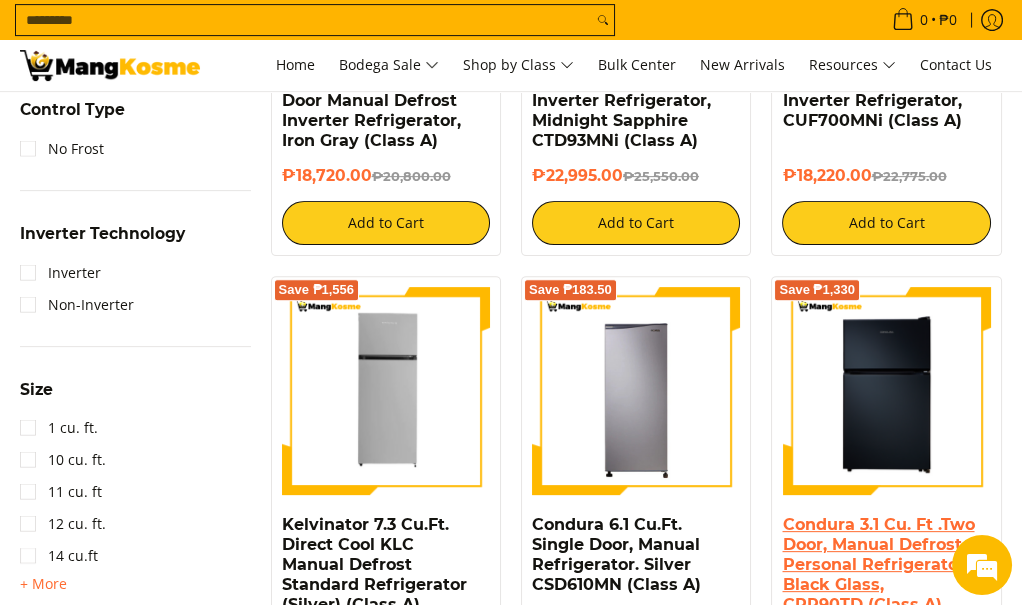 scroll, scrollTop: 1069, scrollLeft: 0, axis: vertical 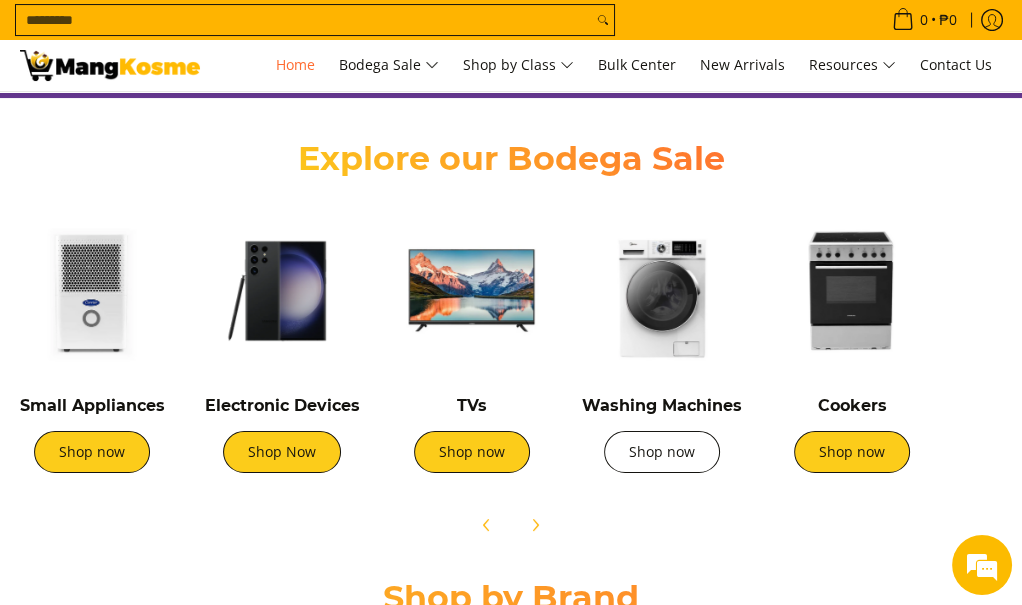 click on "Shop now" at bounding box center (662, 452) 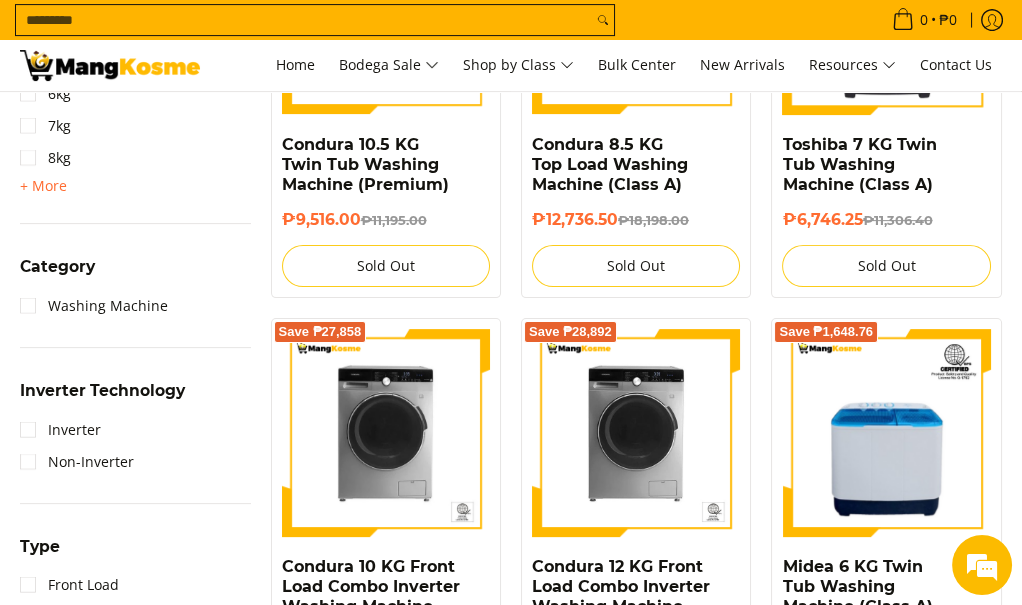 scroll, scrollTop: 963, scrollLeft: 0, axis: vertical 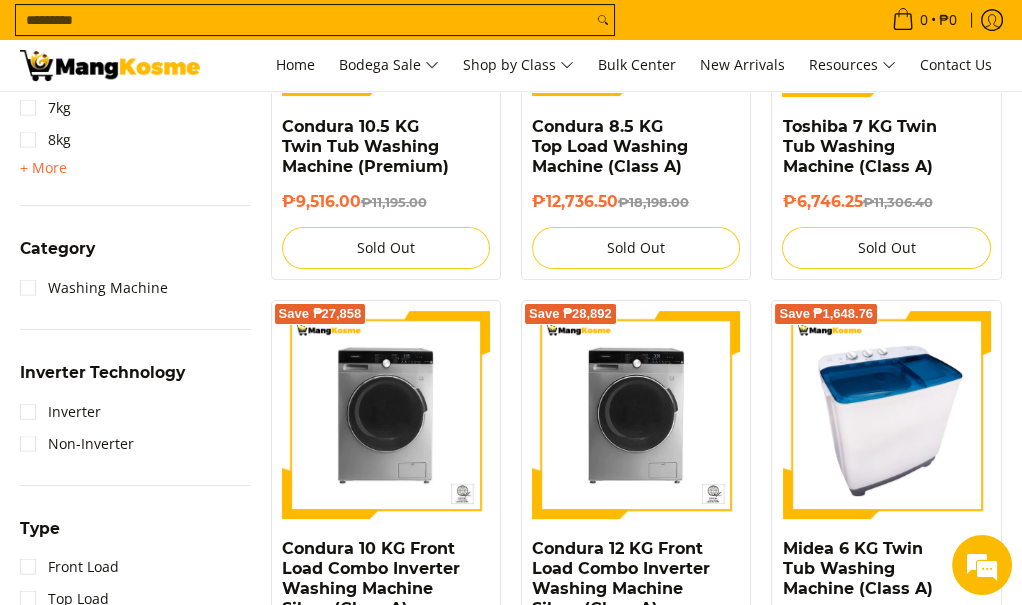 click at bounding box center [886, 415] 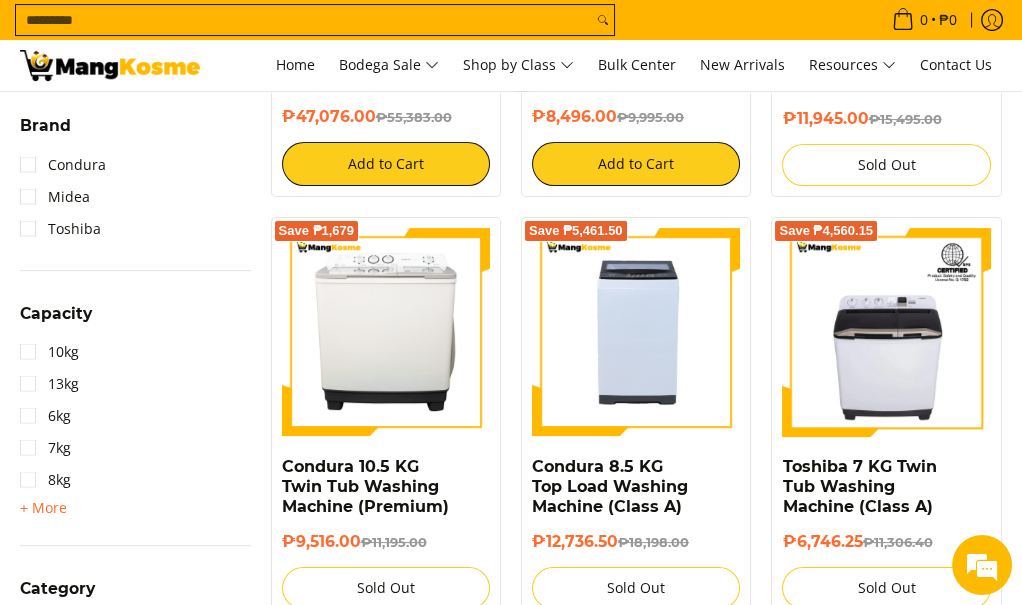 scroll, scrollTop: 621, scrollLeft: 0, axis: vertical 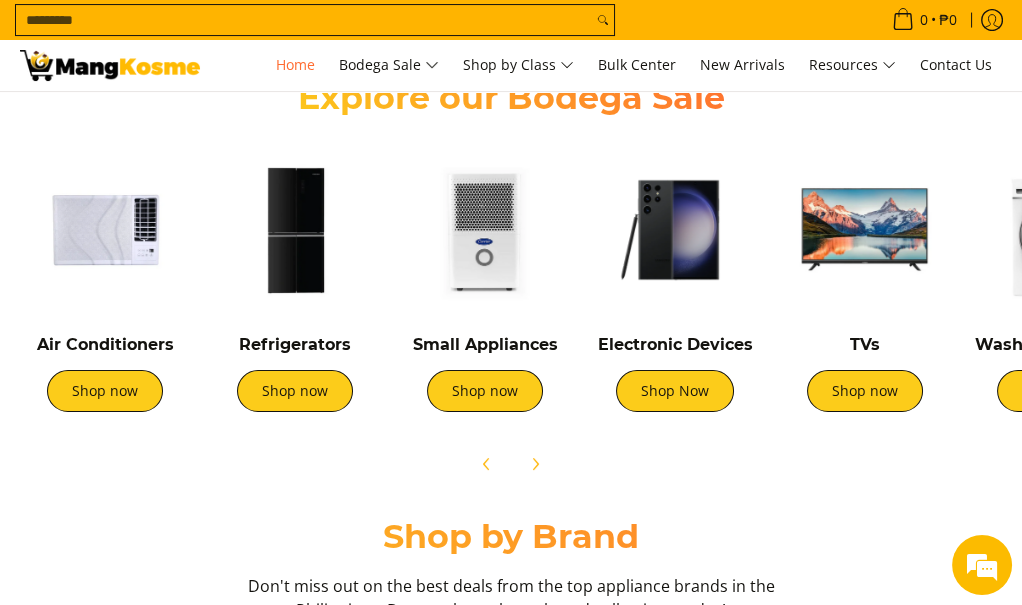 click on "Air Conditioners
Shop now
Refrigerators
Shop now
Shop now" at bounding box center (511, 310) 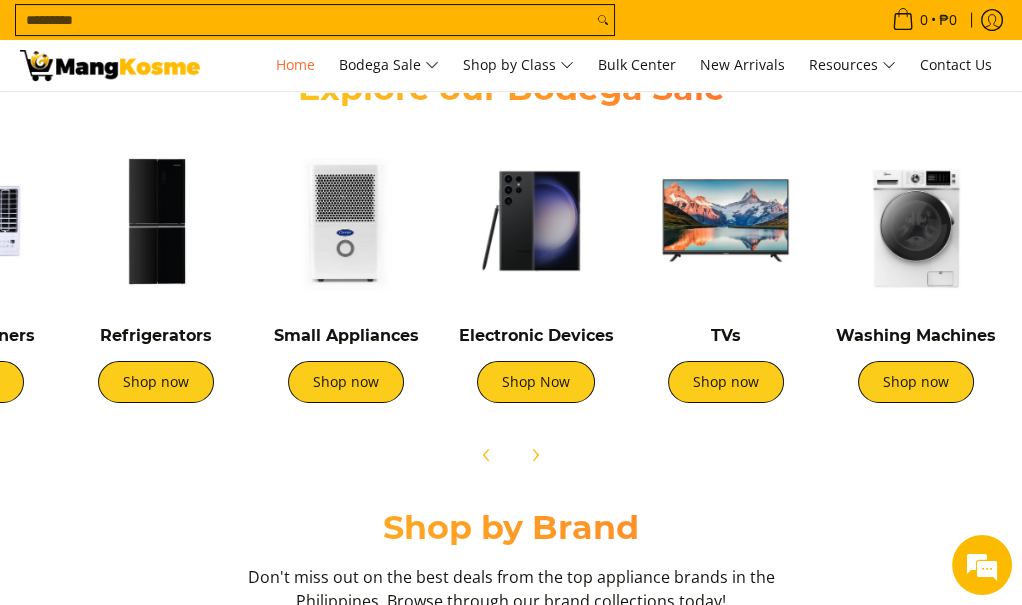scroll, scrollTop: 0, scrollLeft: 0, axis: both 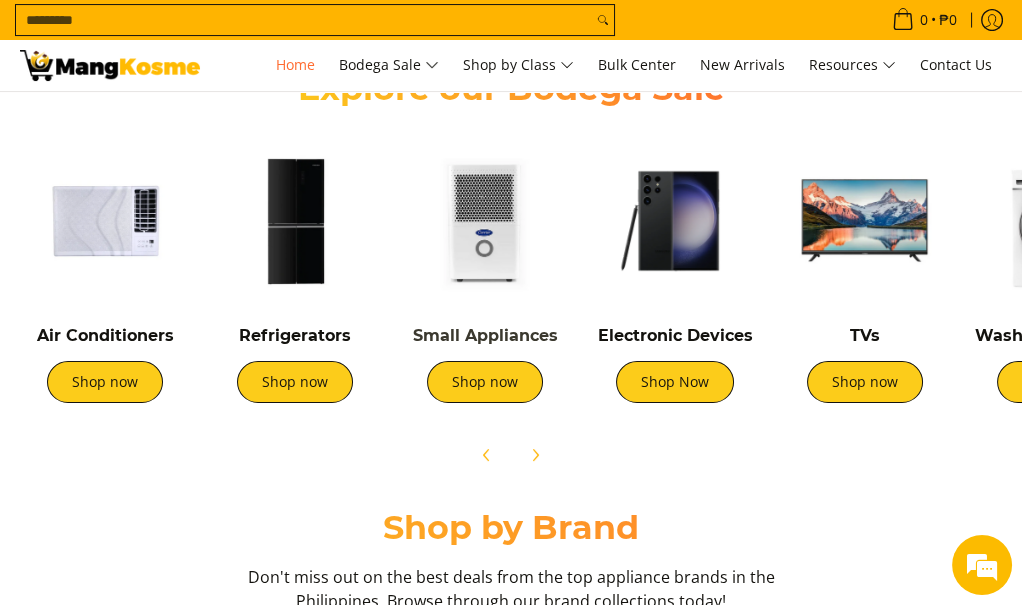 click on "Small Appliances" at bounding box center (485, 335) 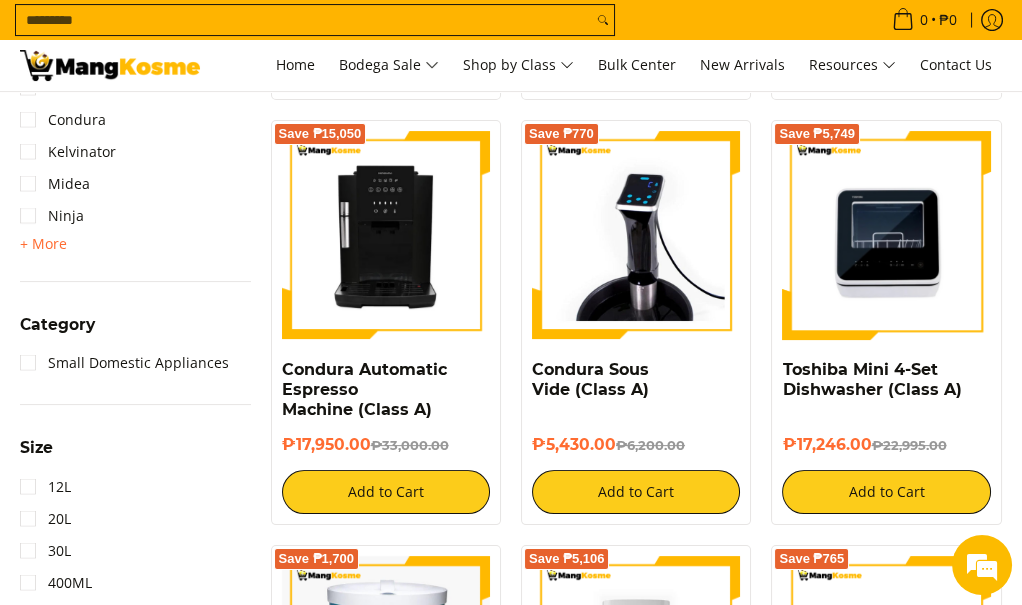 scroll, scrollTop: 708, scrollLeft: 0, axis: vertical 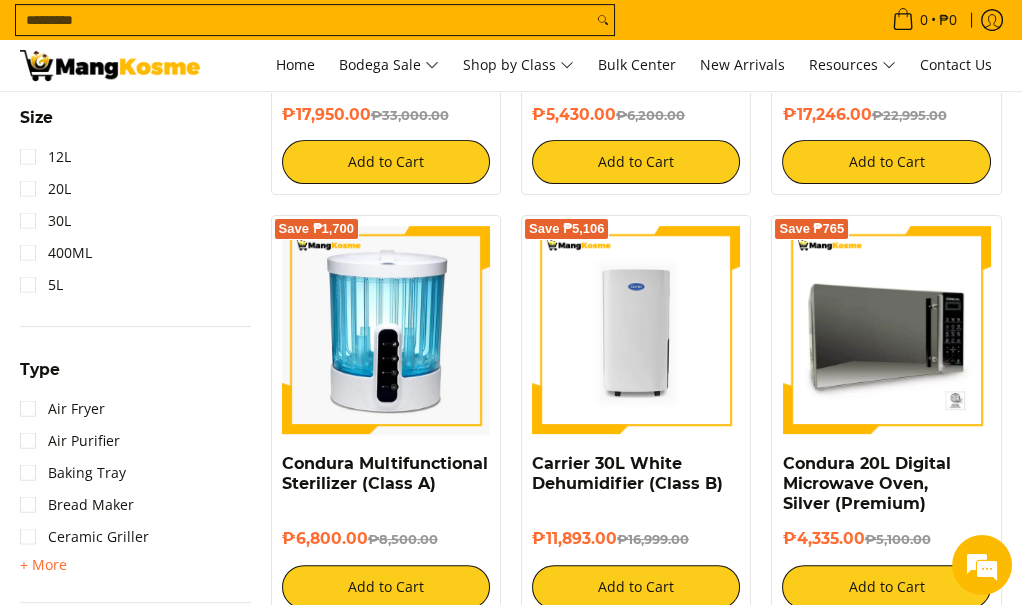 click at bounding box center (886, 330) 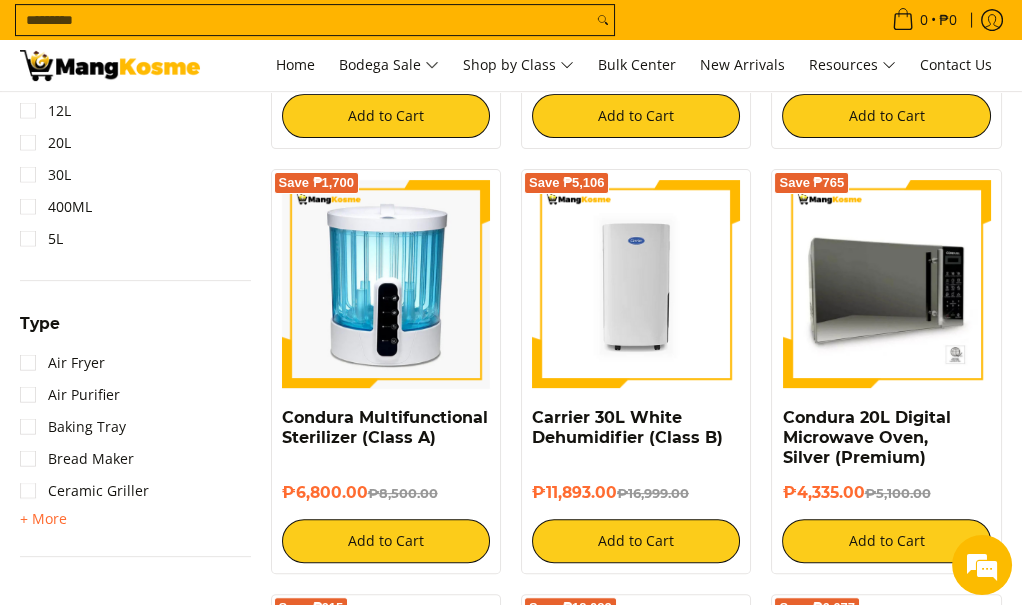 scroll, scrollTop: 1114, scrollLeft: 0, axis: vertical 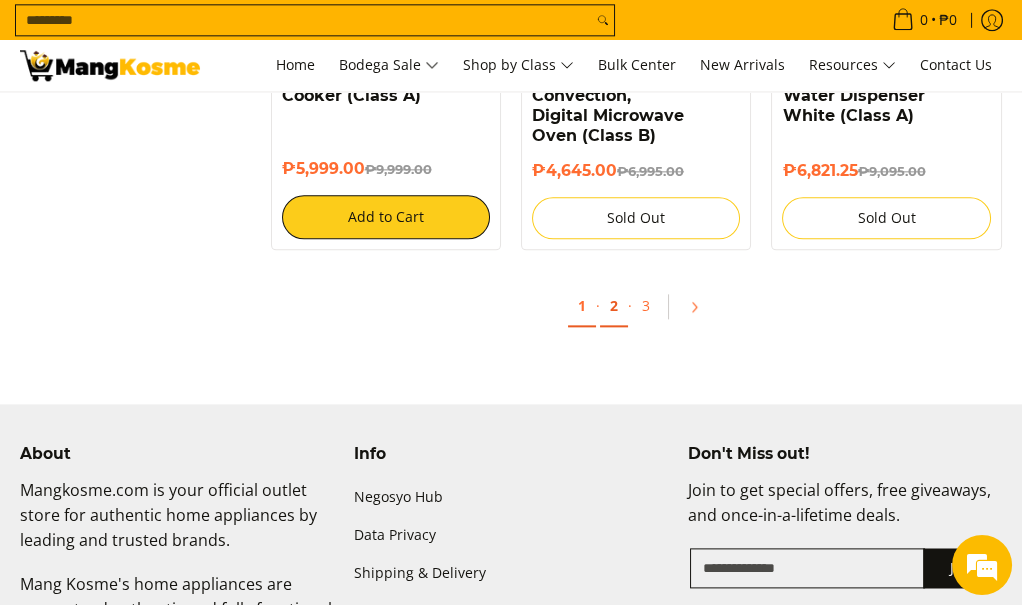 click on "2" at bounding box center (614, 306) 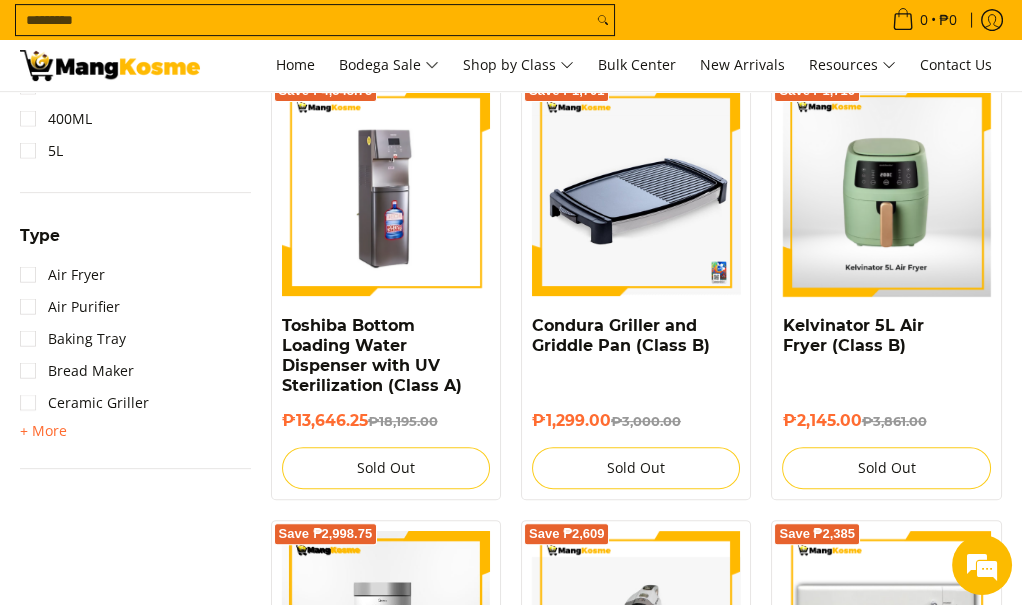 scroll, scrollTop: 1188, scrollLeft: 0, axis: vertical 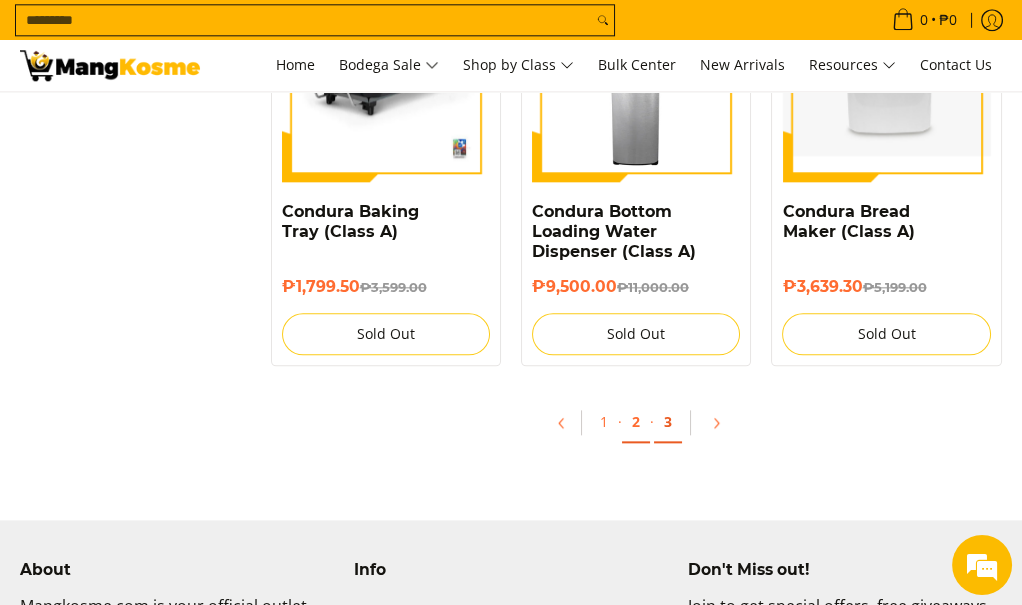 click on "3" at bounding box center (668, 422) 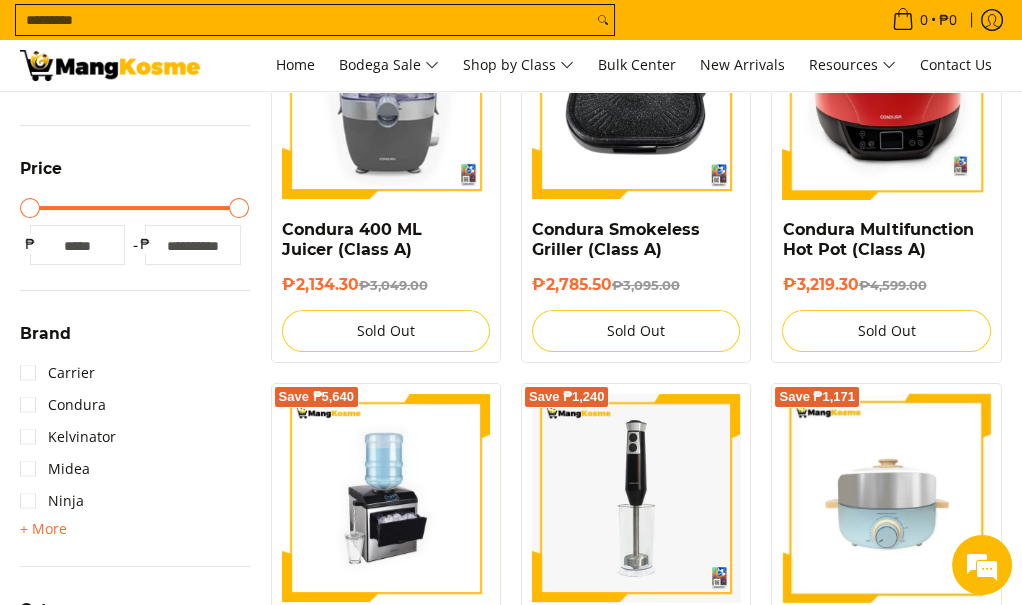 scroll, scrollTop: 0, scrollLeft: 0, axis: both 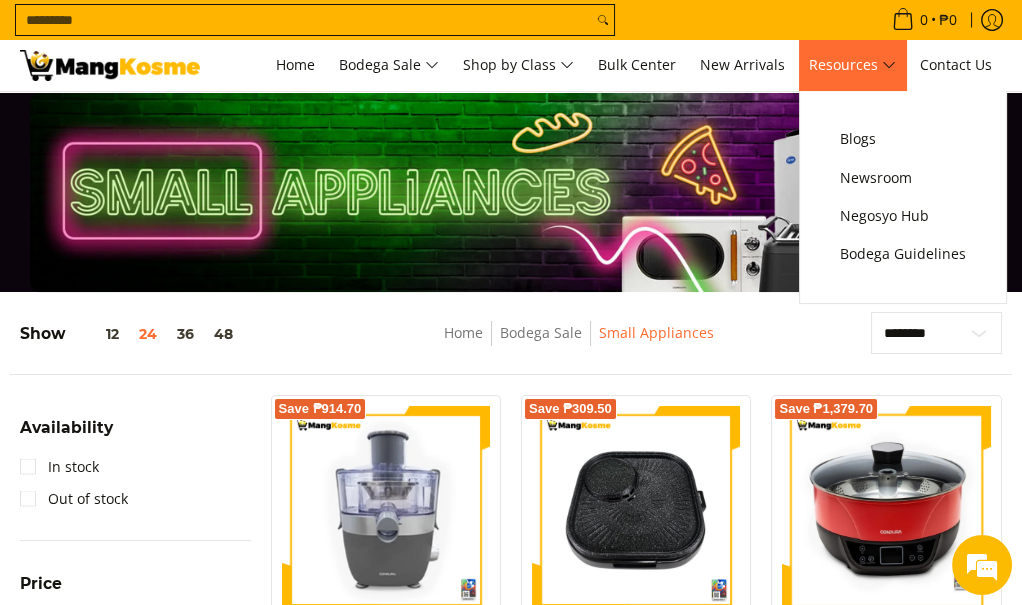 click on "Resources" at bounding box center [518, 65] 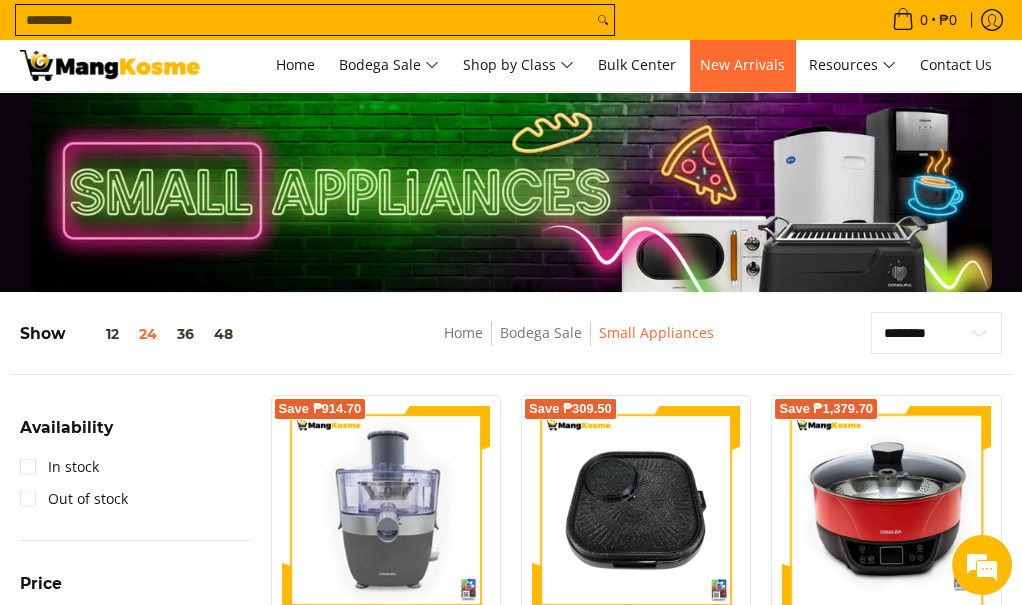 click on "New Arrivals" at bounding box center [742, 64] 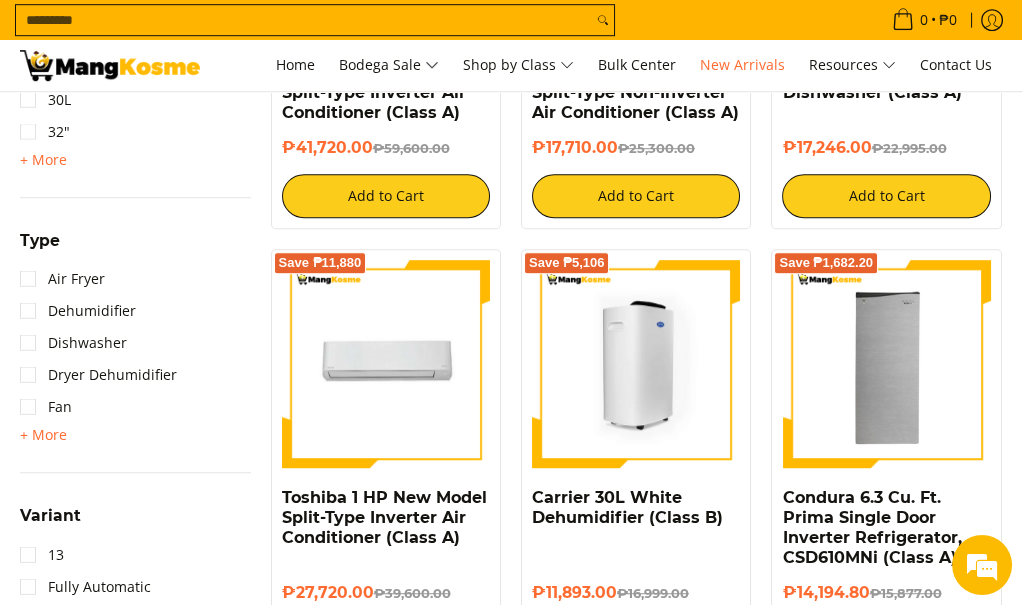 scroll, scrollTop: 1866, scrollLeft: 0, axis: vertical 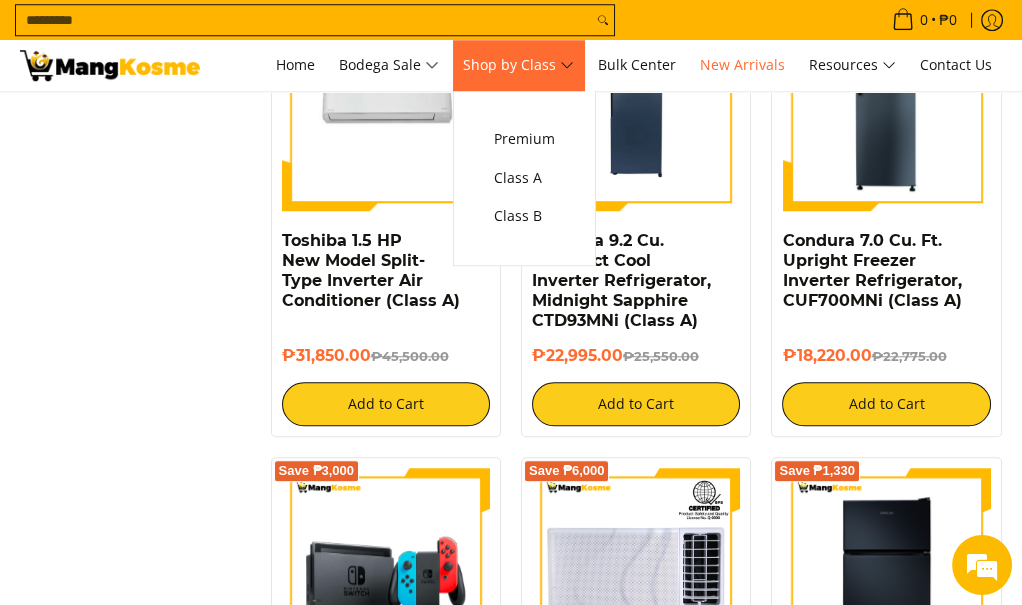 click on "Shop by Class" at bounding box center (518, 65) 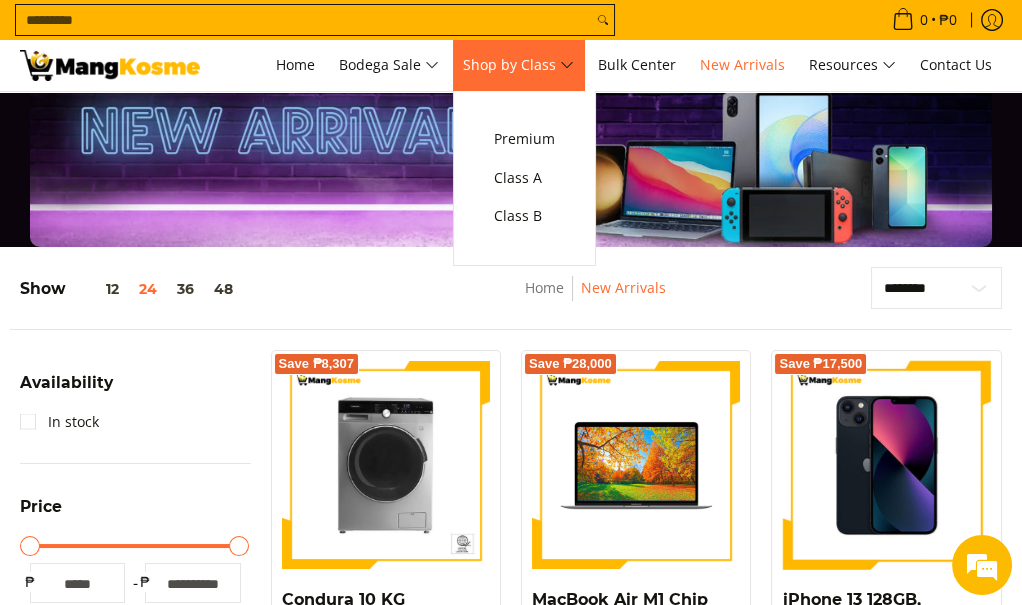 scroll, scrollTop: 0, scrollLeft: 0, axis: both 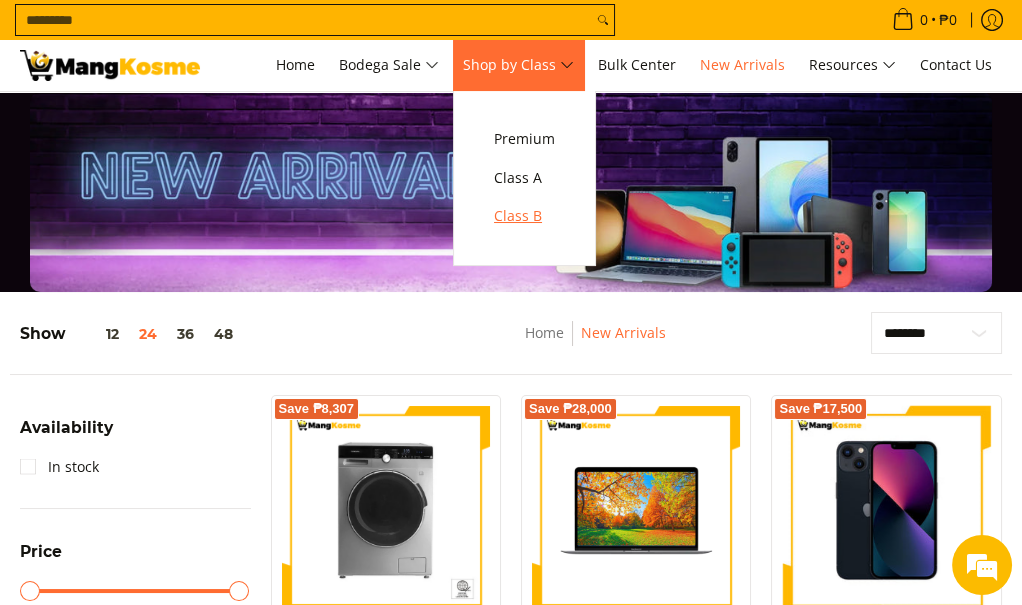 click on "Class B" at bounding box center (524, 216) 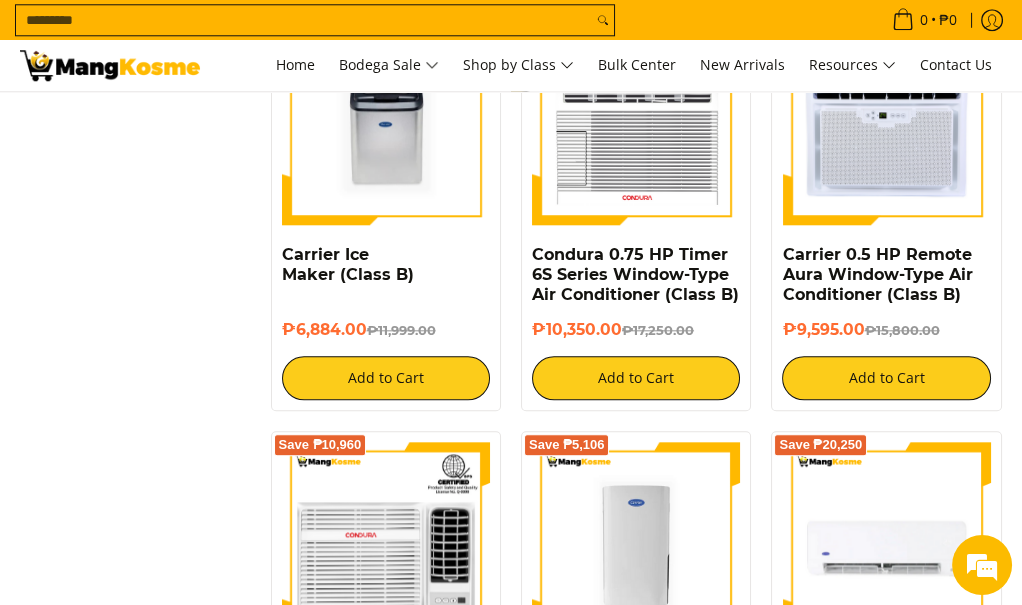 scroll, scrollTop: 3138, scrollLeft: 0, axis: vertical 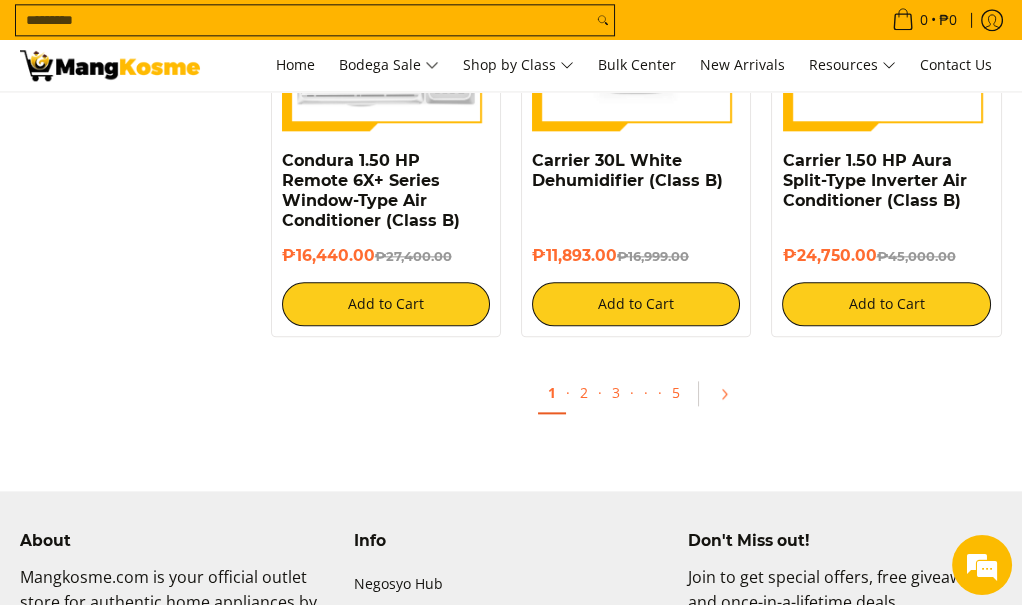 click on "1 ·
2 ·
3 ·
· ·
5" at bounding box center [637, 399] 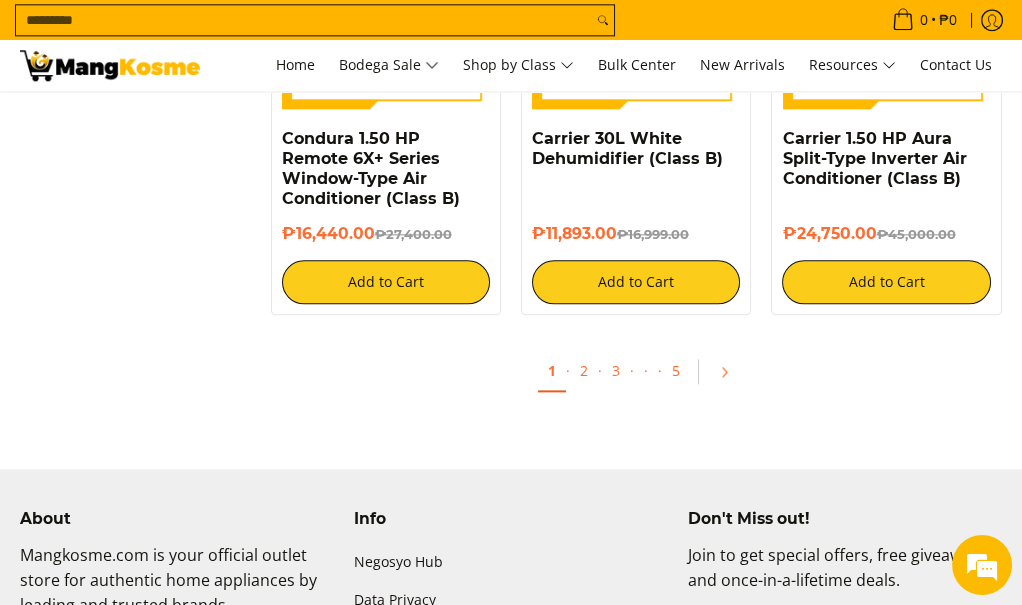 scroll, scrollTop: 3605, scrollLeft: 0, axis: vertical 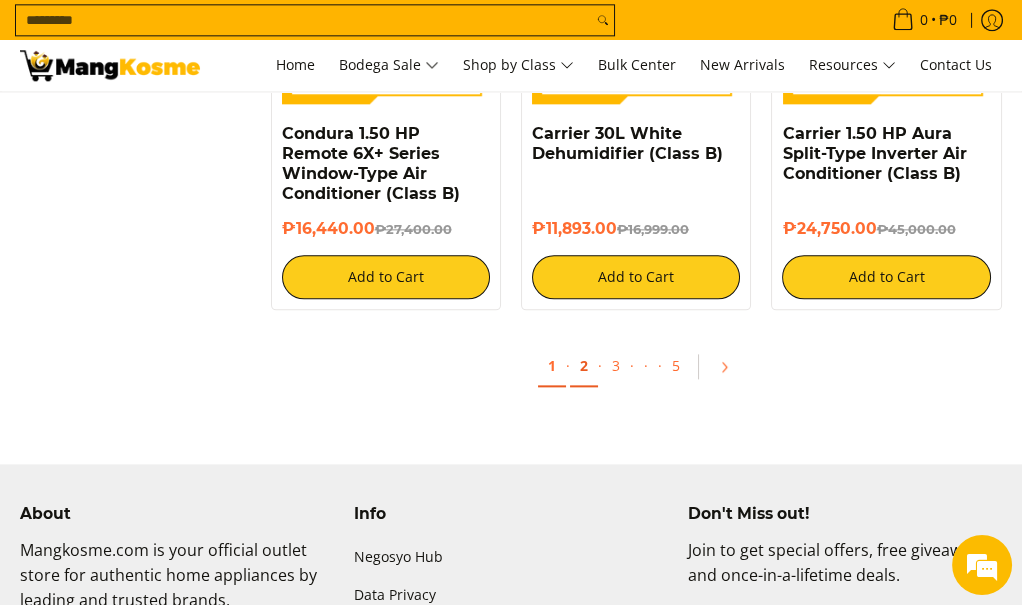click on "2" at bounding box center [584, 366] 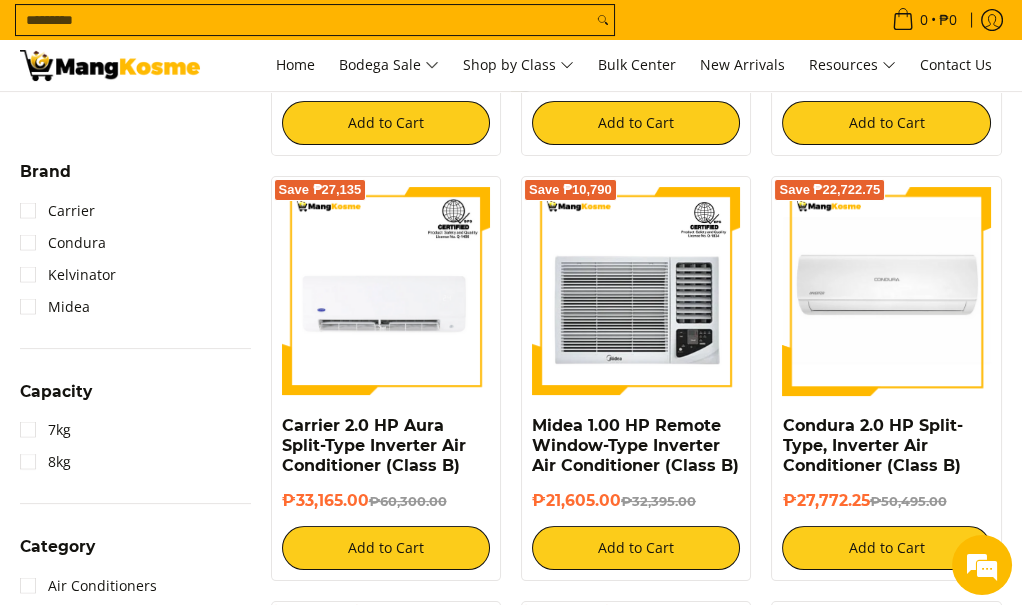 scroll, scrollTop: 664, scrollLeft: 0, axis: vertical 